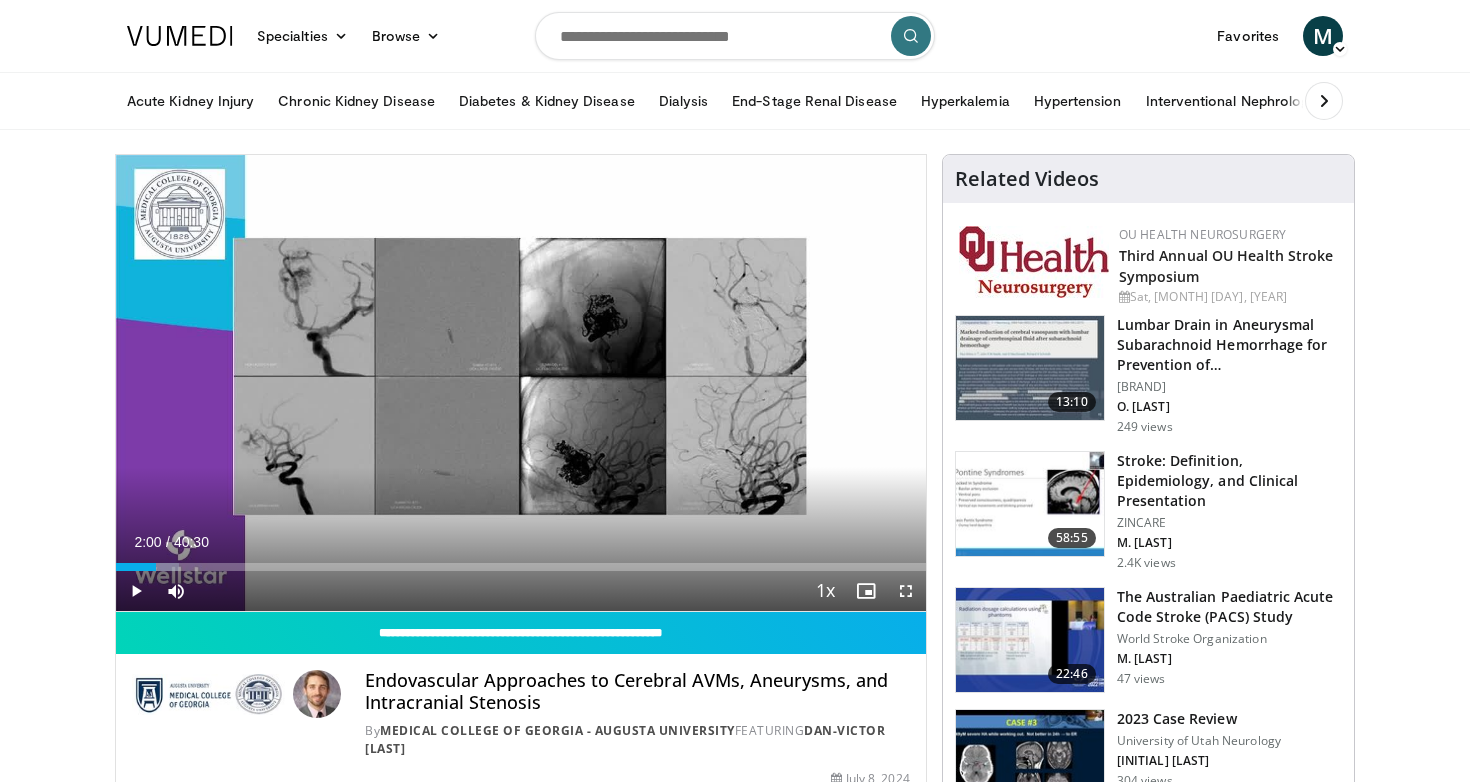 scroll, scrollTop: 22, scrollLeft: 0, axis: vertical 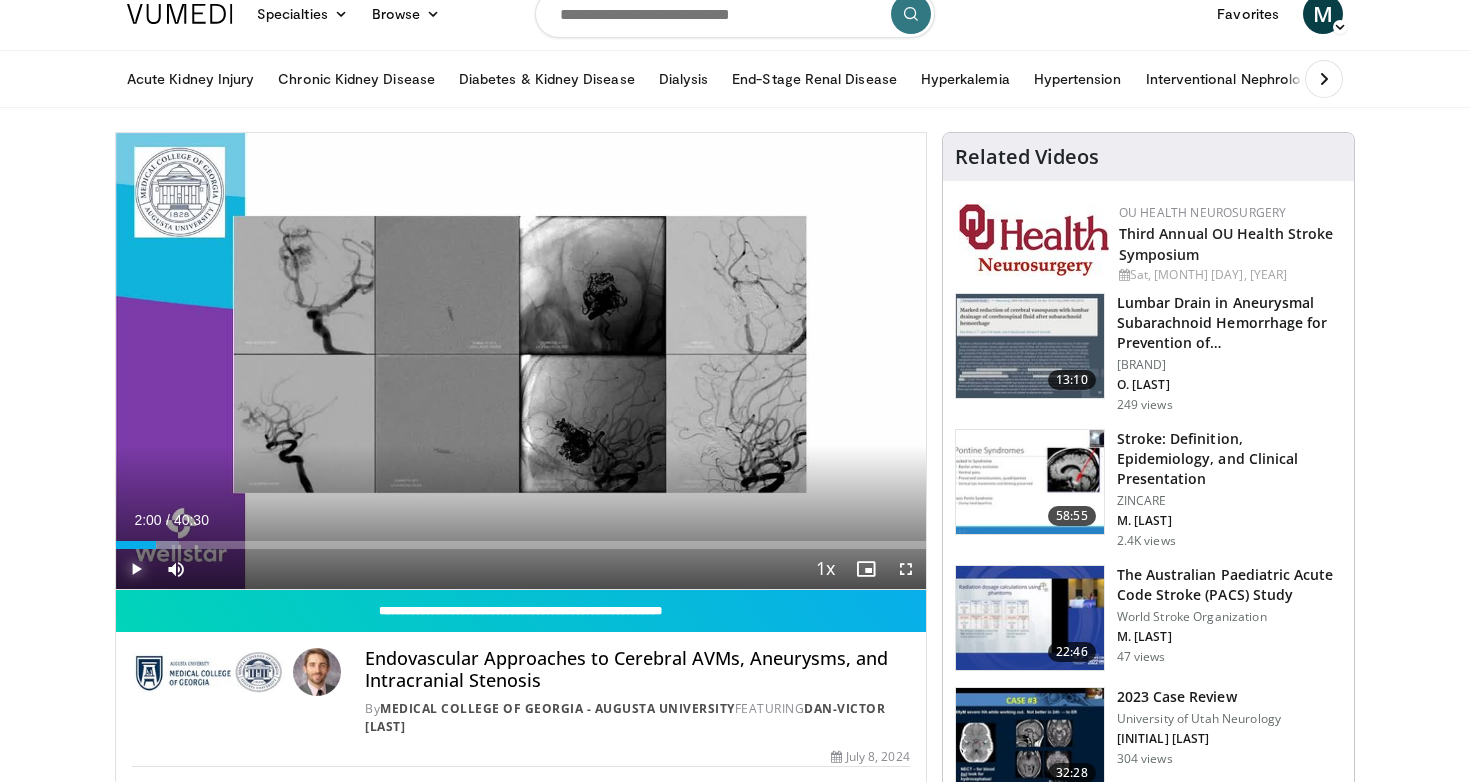 click at bounding box center (136, 569) 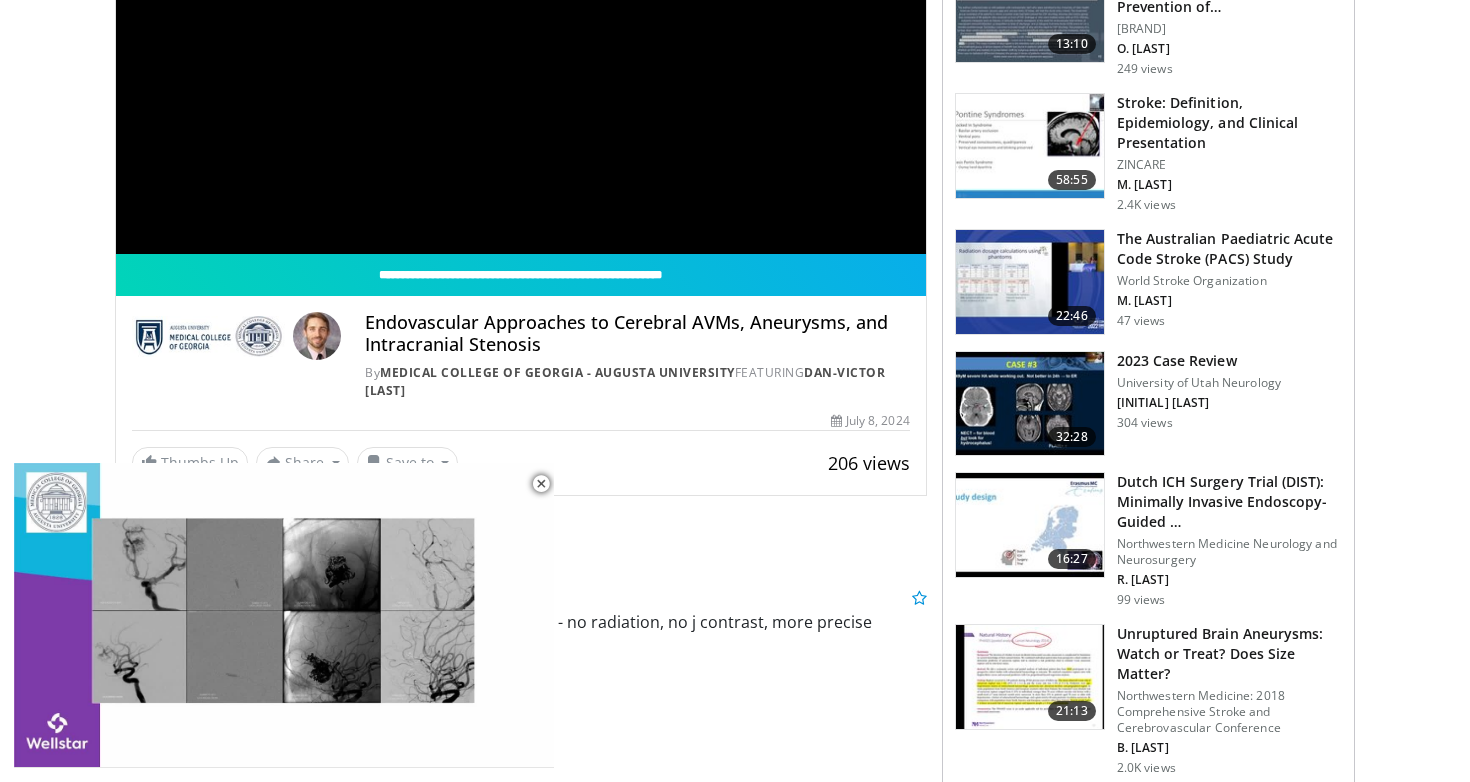 scroll, scrollTop: 0, scrollLeft: 0, axis: both 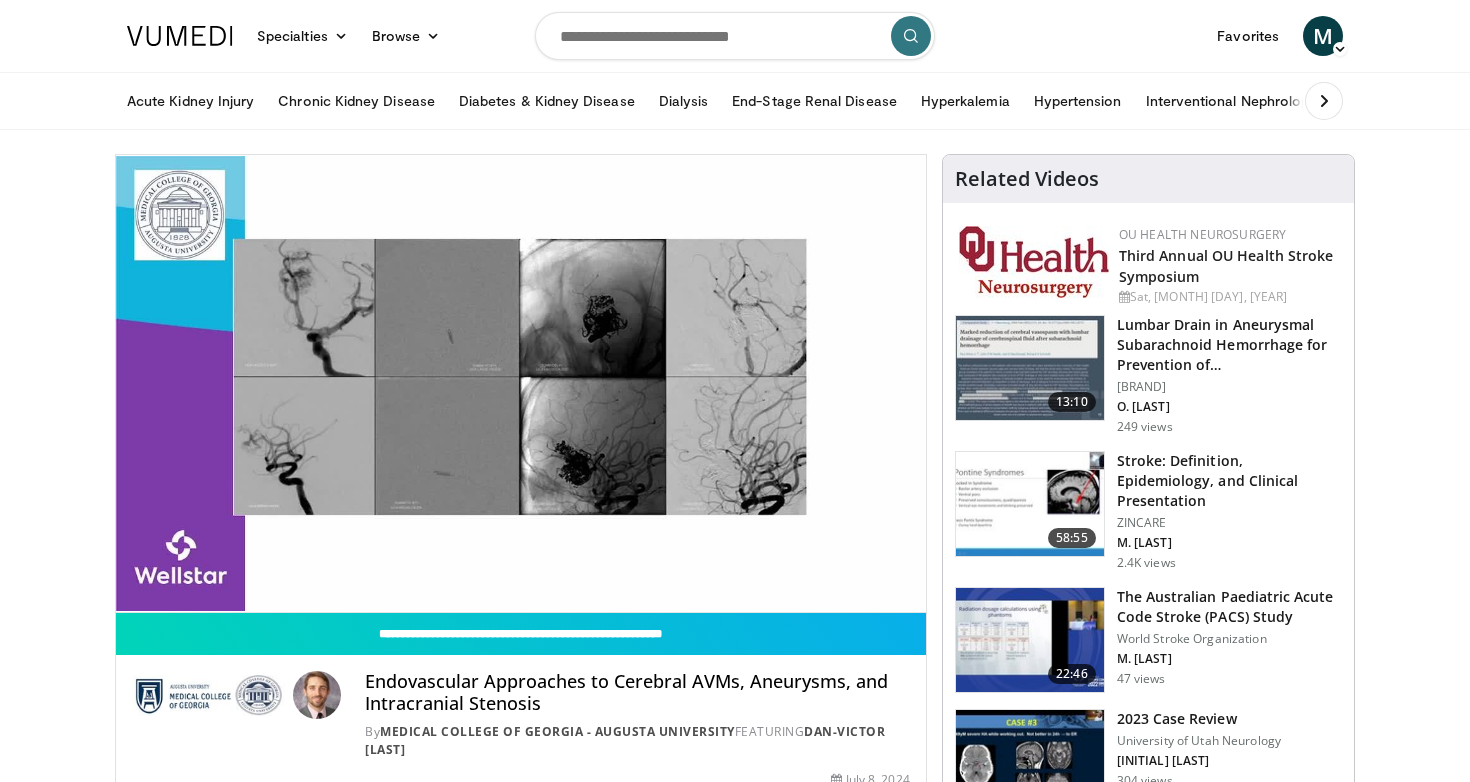 type 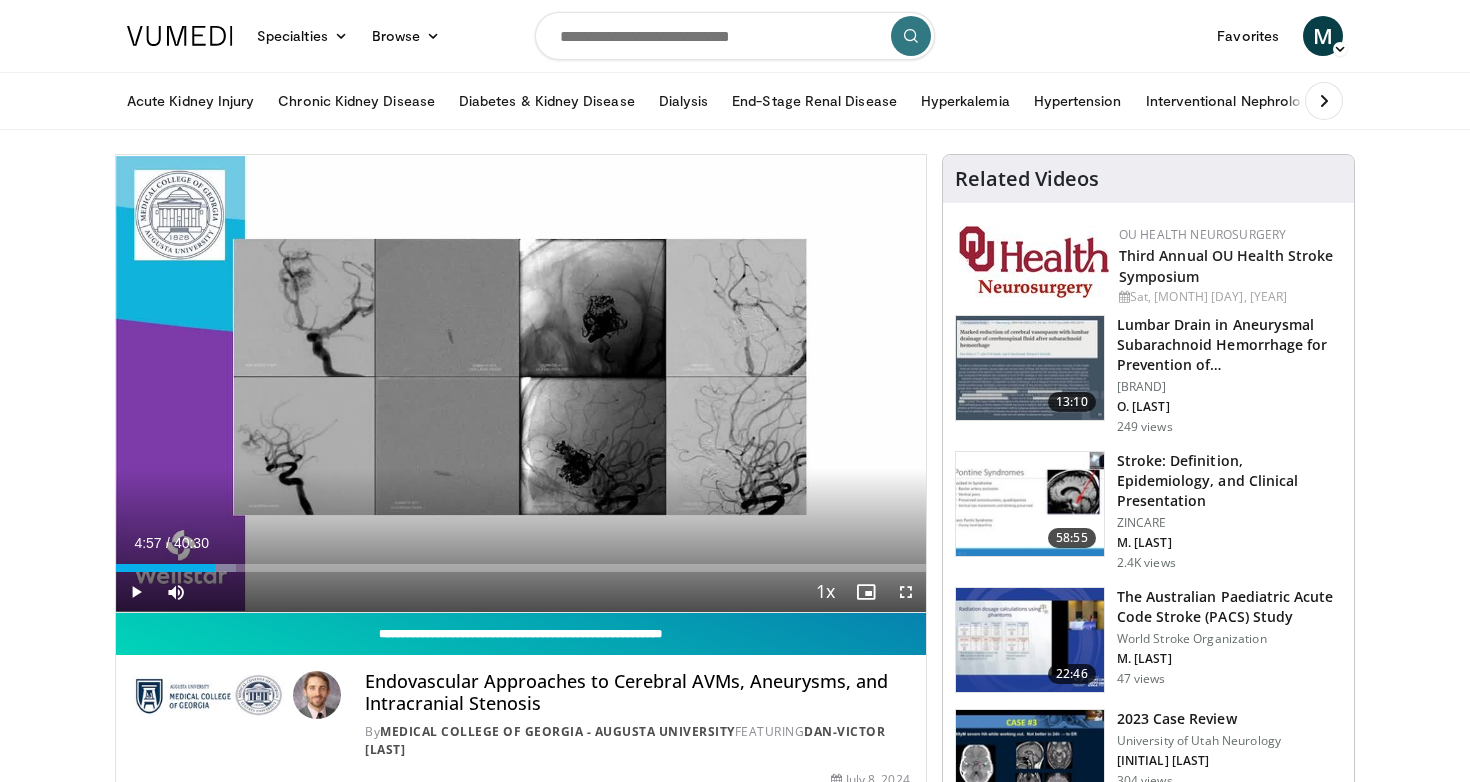 click on "**********" at bounding box center (521, 634) 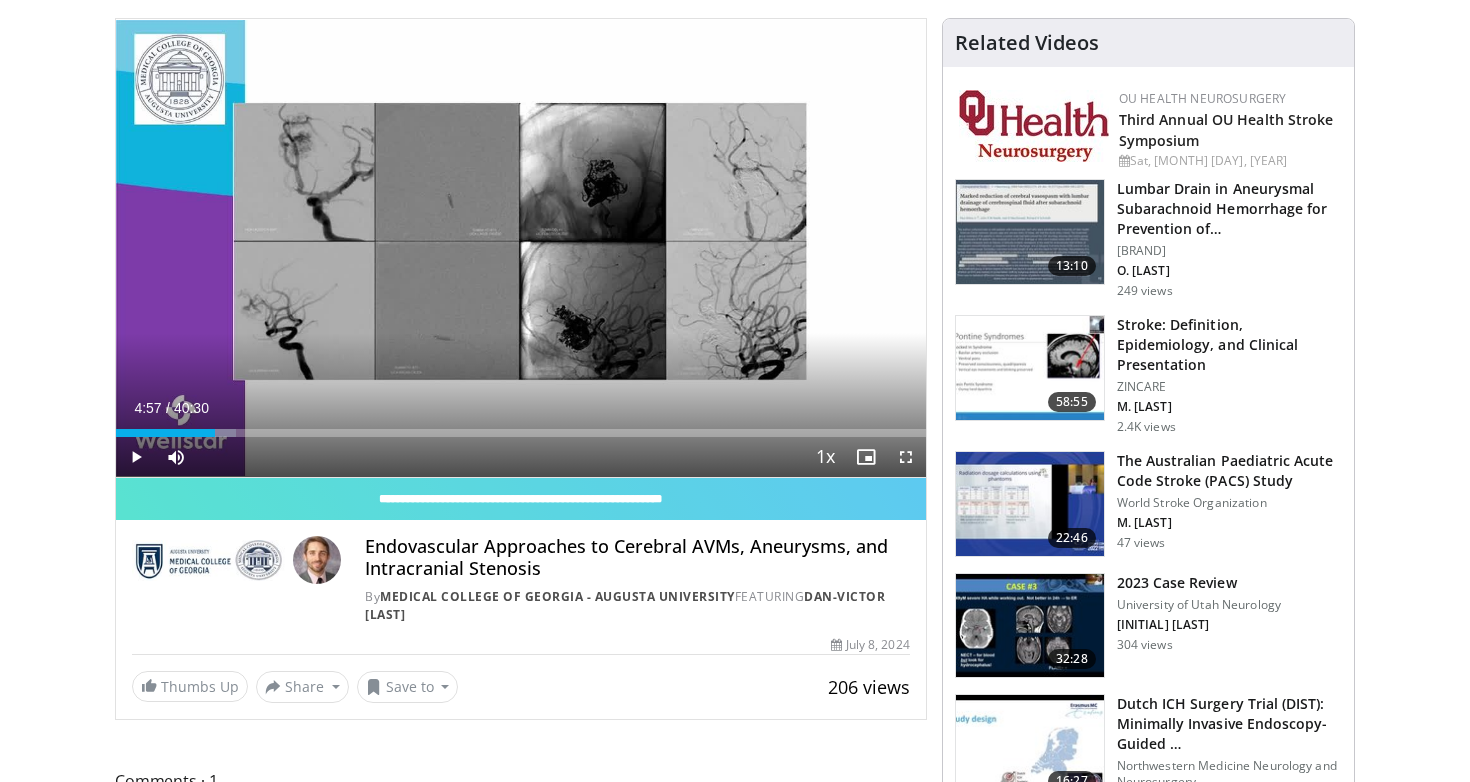 scroll, scrollTop: 0, scrollLeft: 0, axis: both 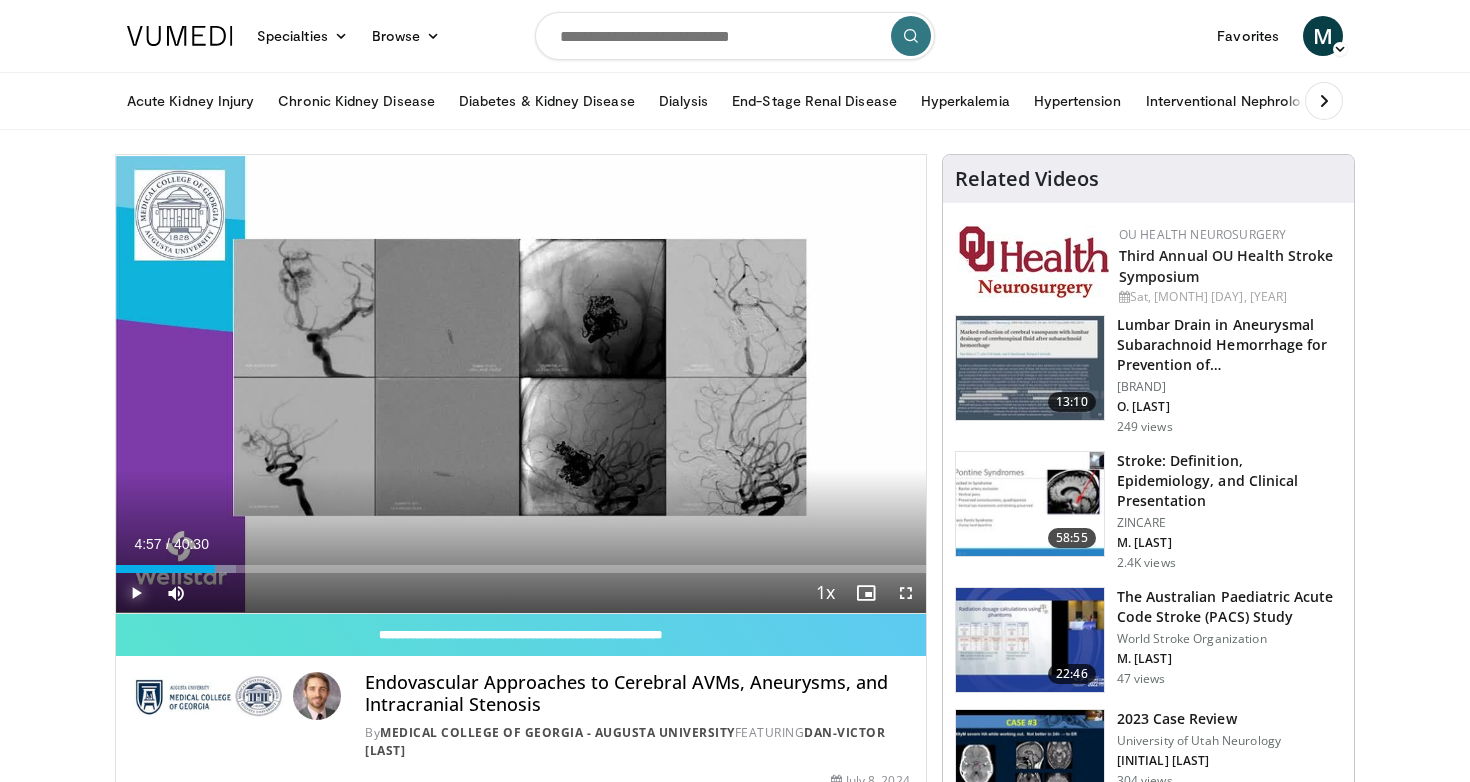 click at bounding box center (136, 593) 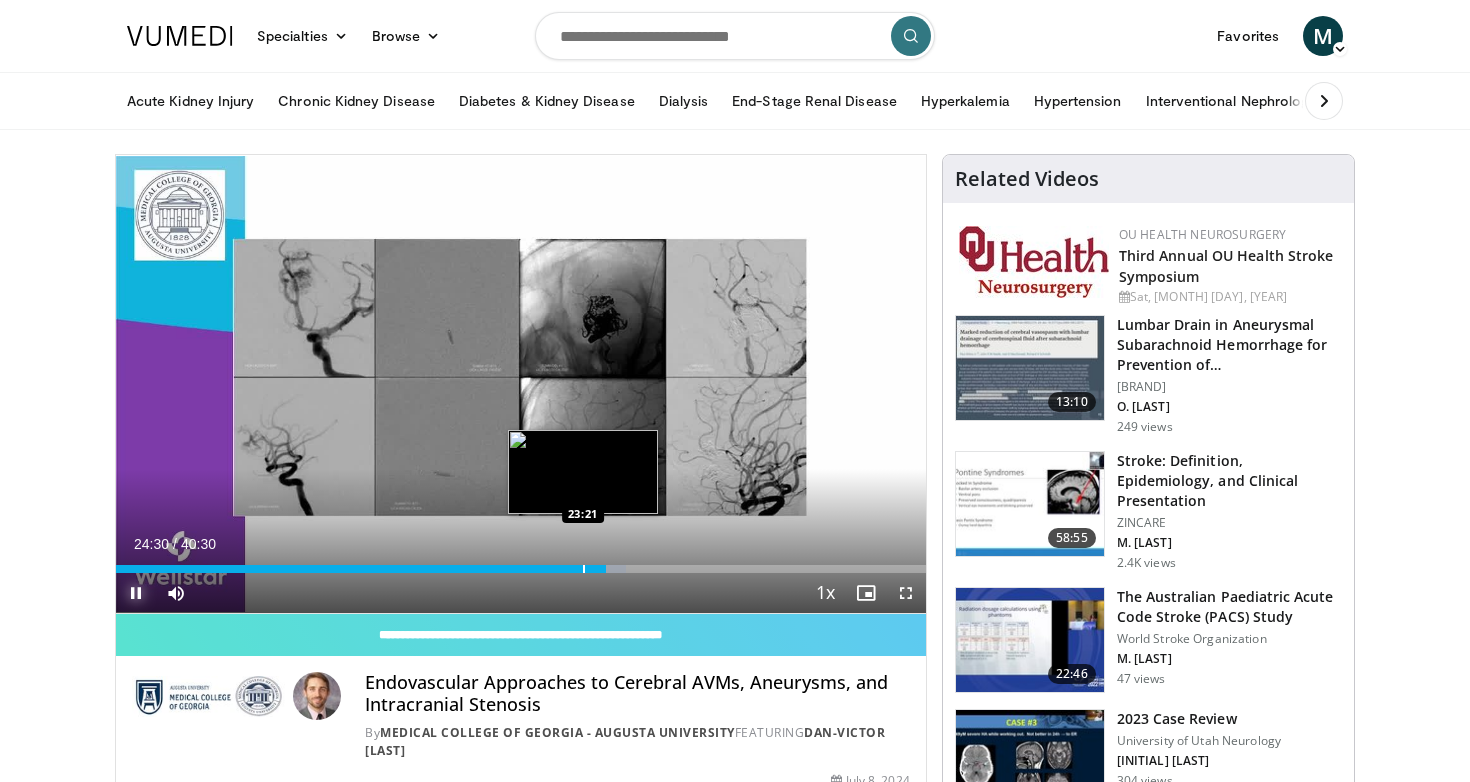 click at bounding box center [584, 569] 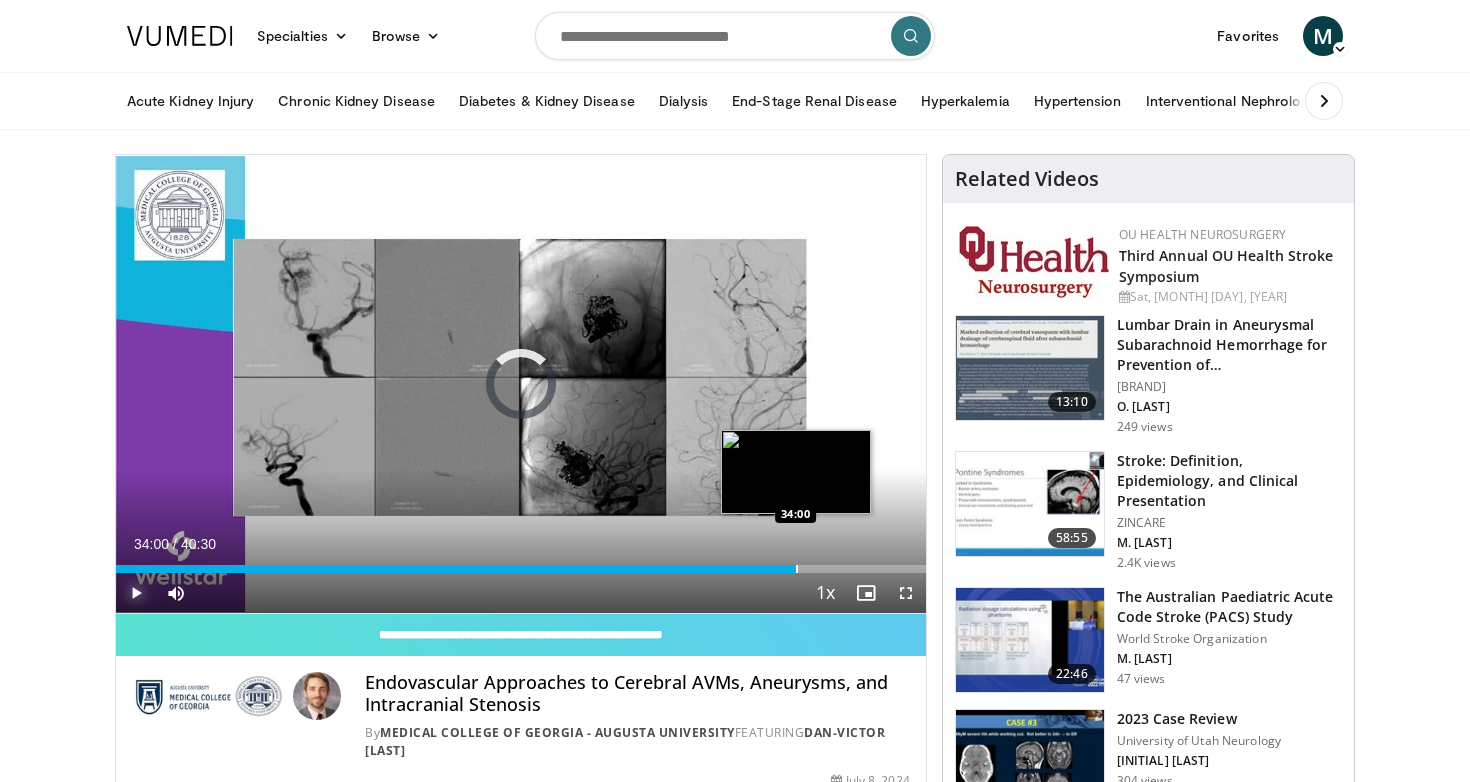 click on "Loaded :  80.80% 34:00 34:00" at bounding box center [521, 563] 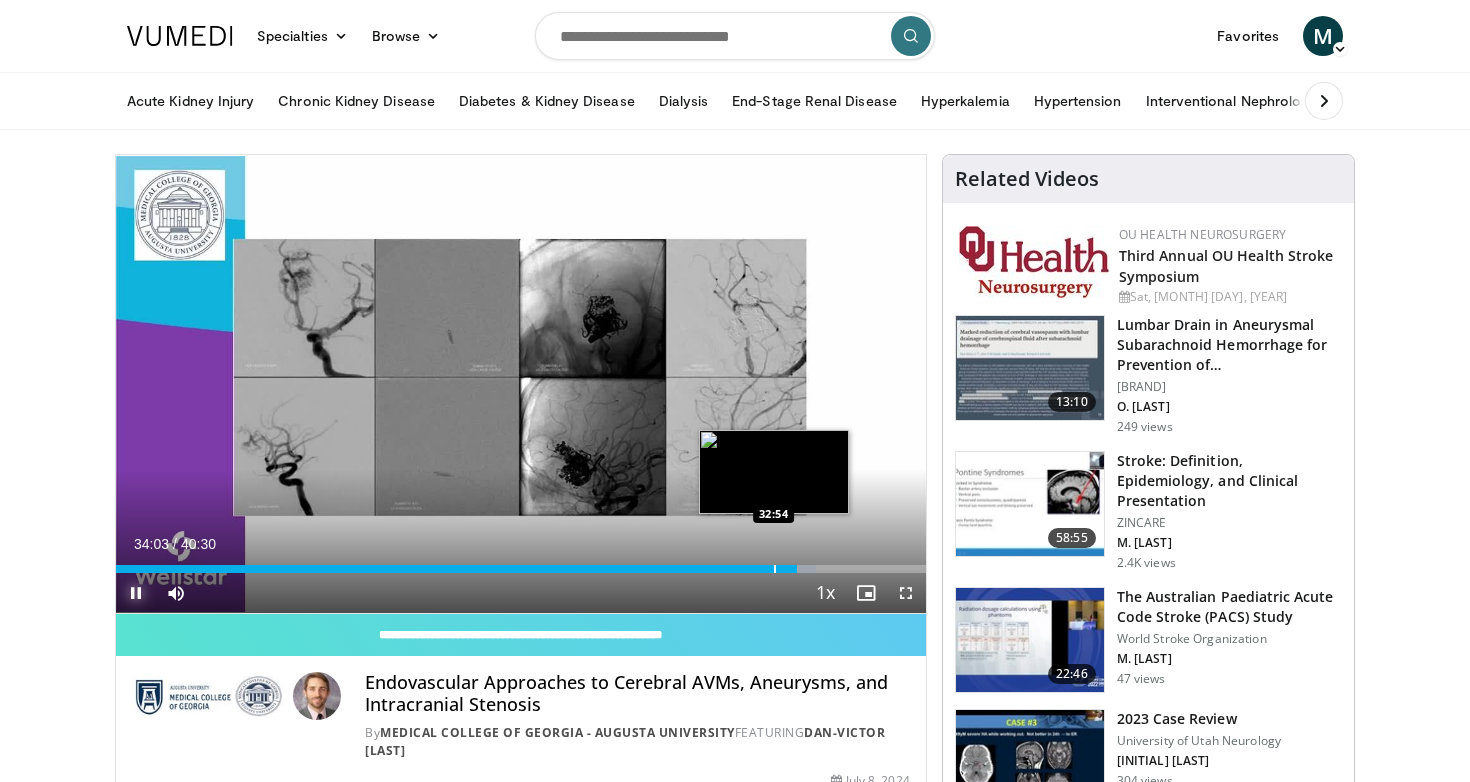 click on "Pause" at bounding box center (136, 593) 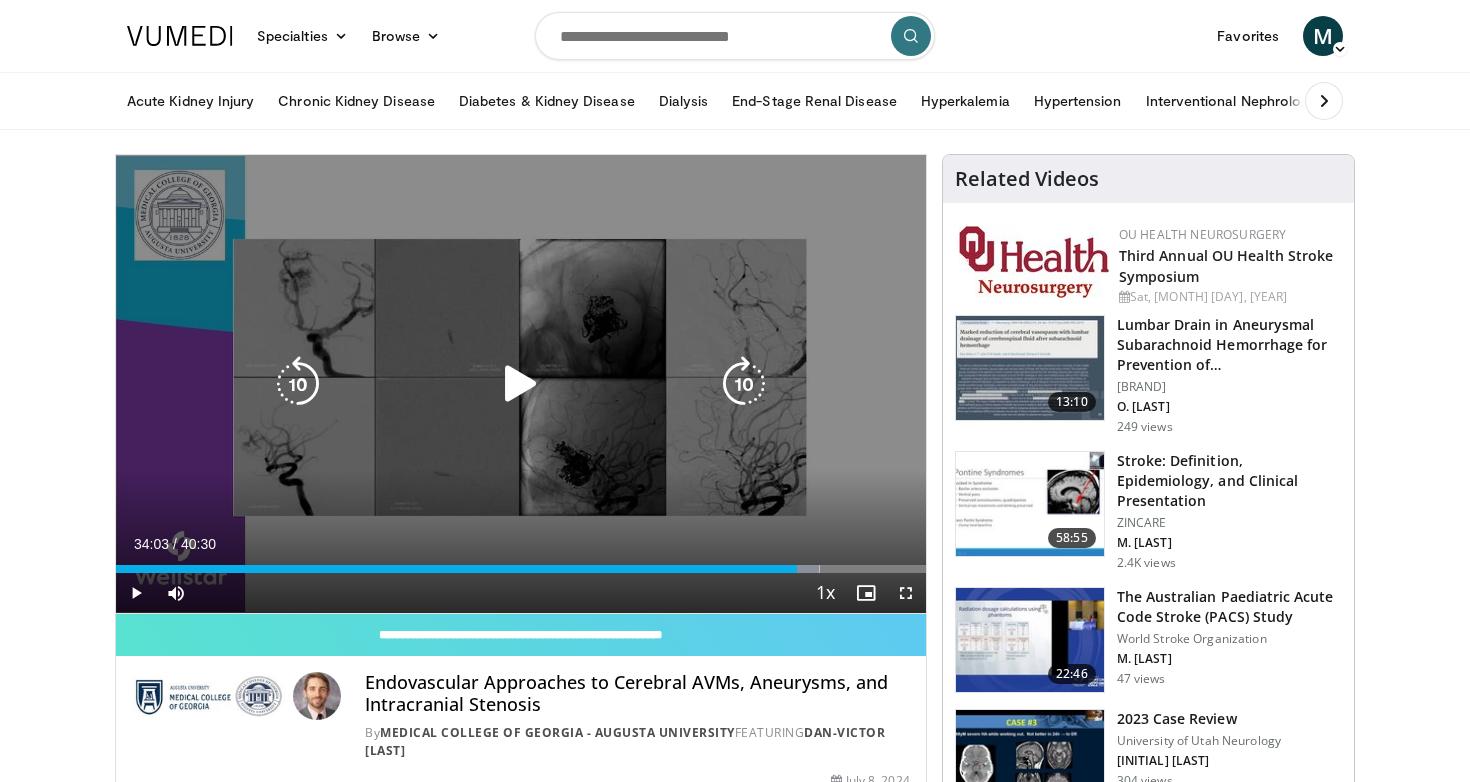 click at bounding box center [298, 384] 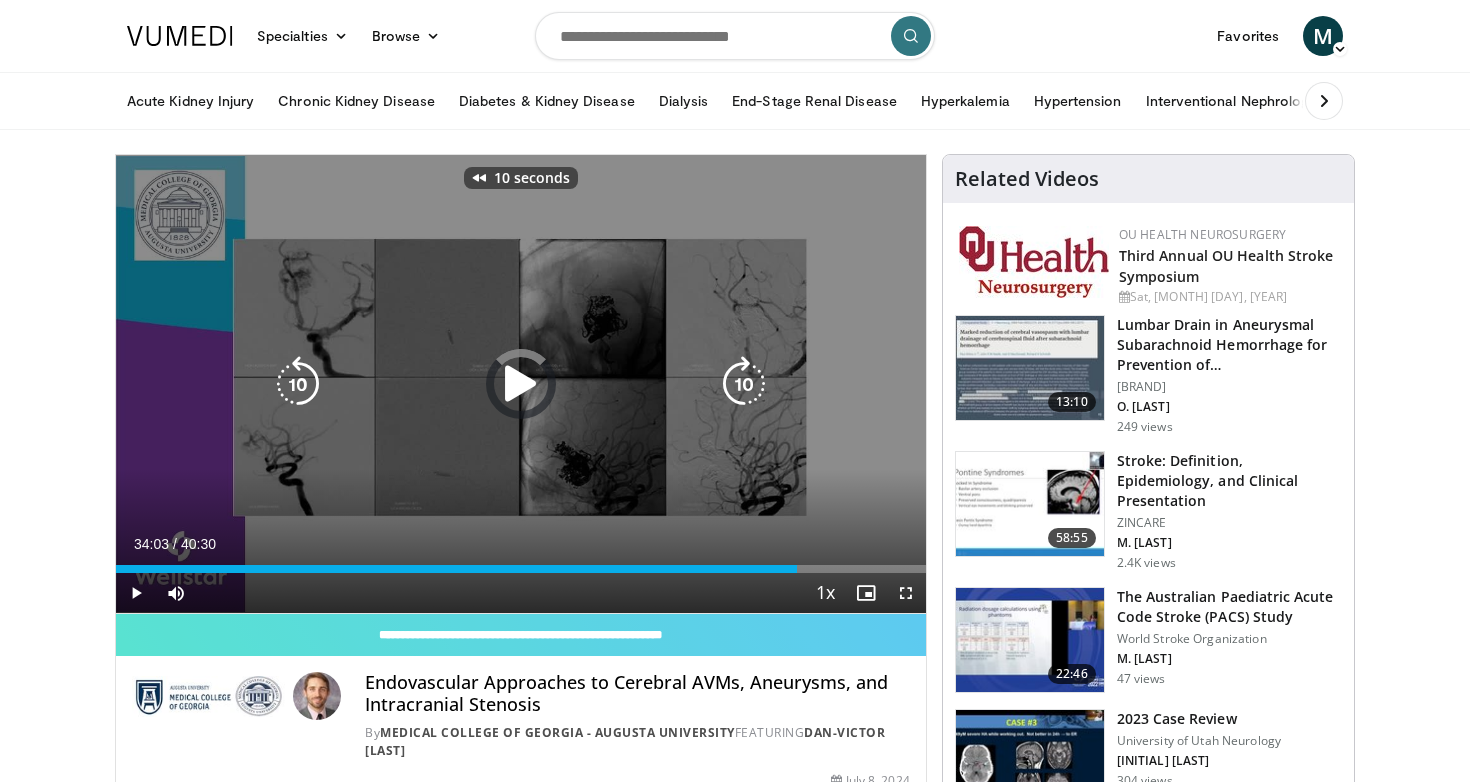 click at bounding box center [298, 384] 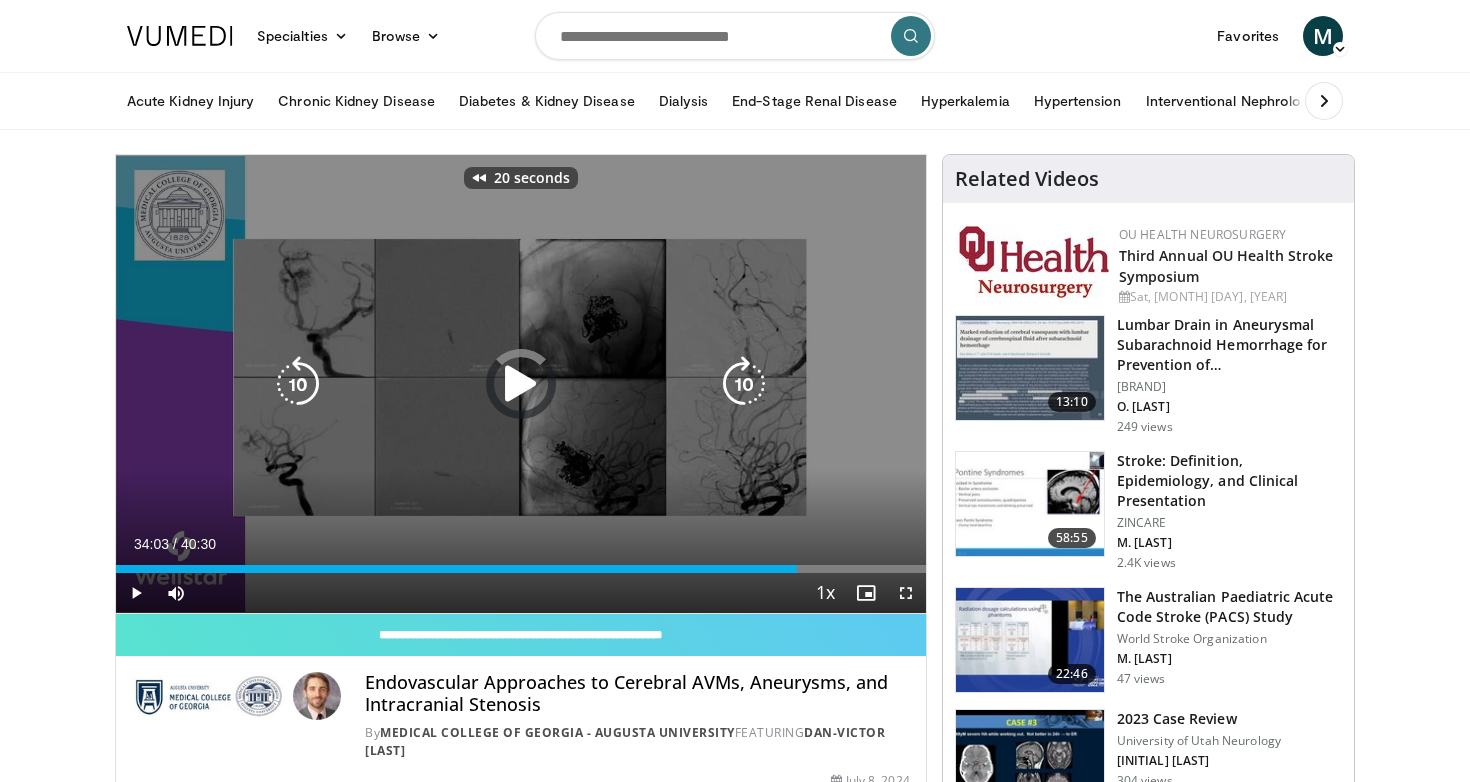 click at bounding box center (298, 384) 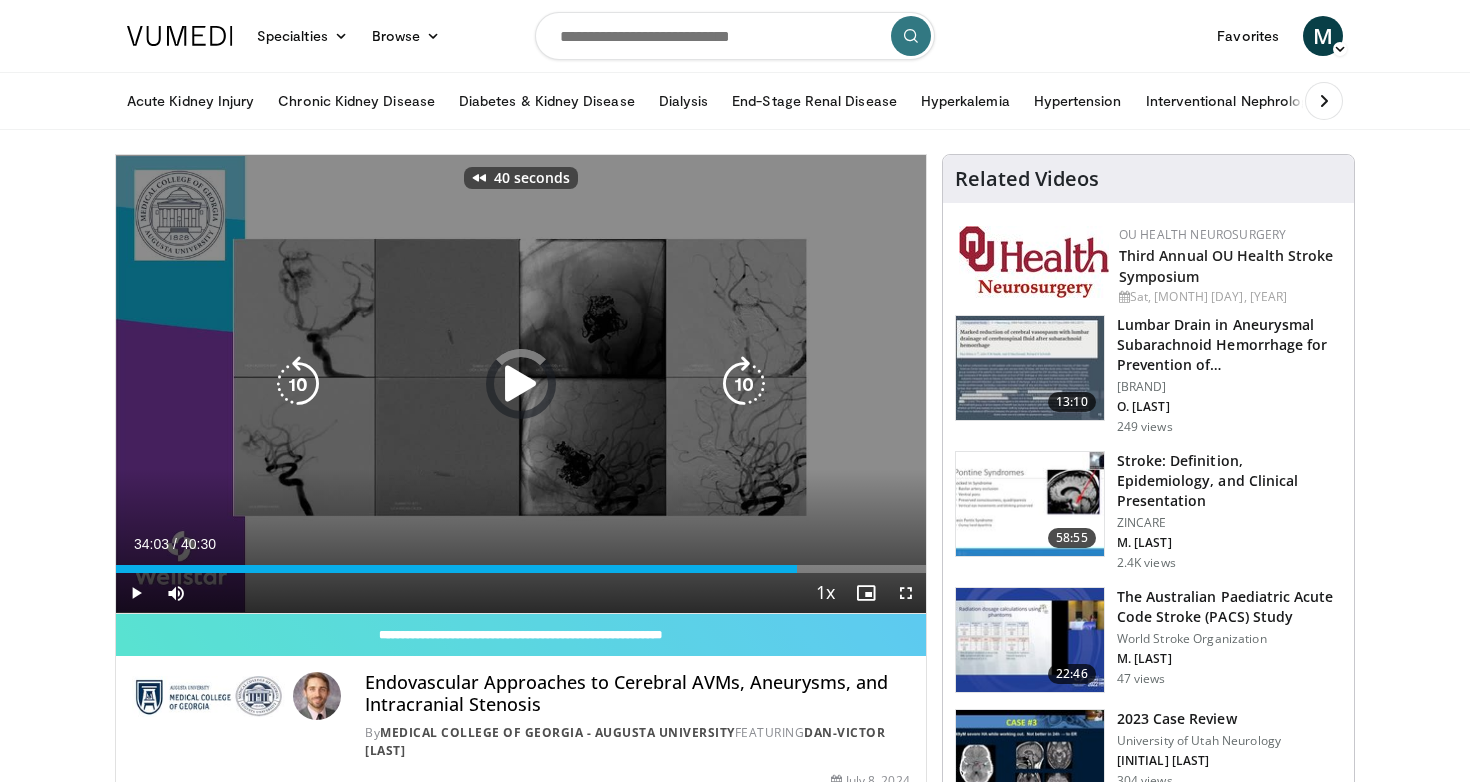 click at bounding box center (298, 384) 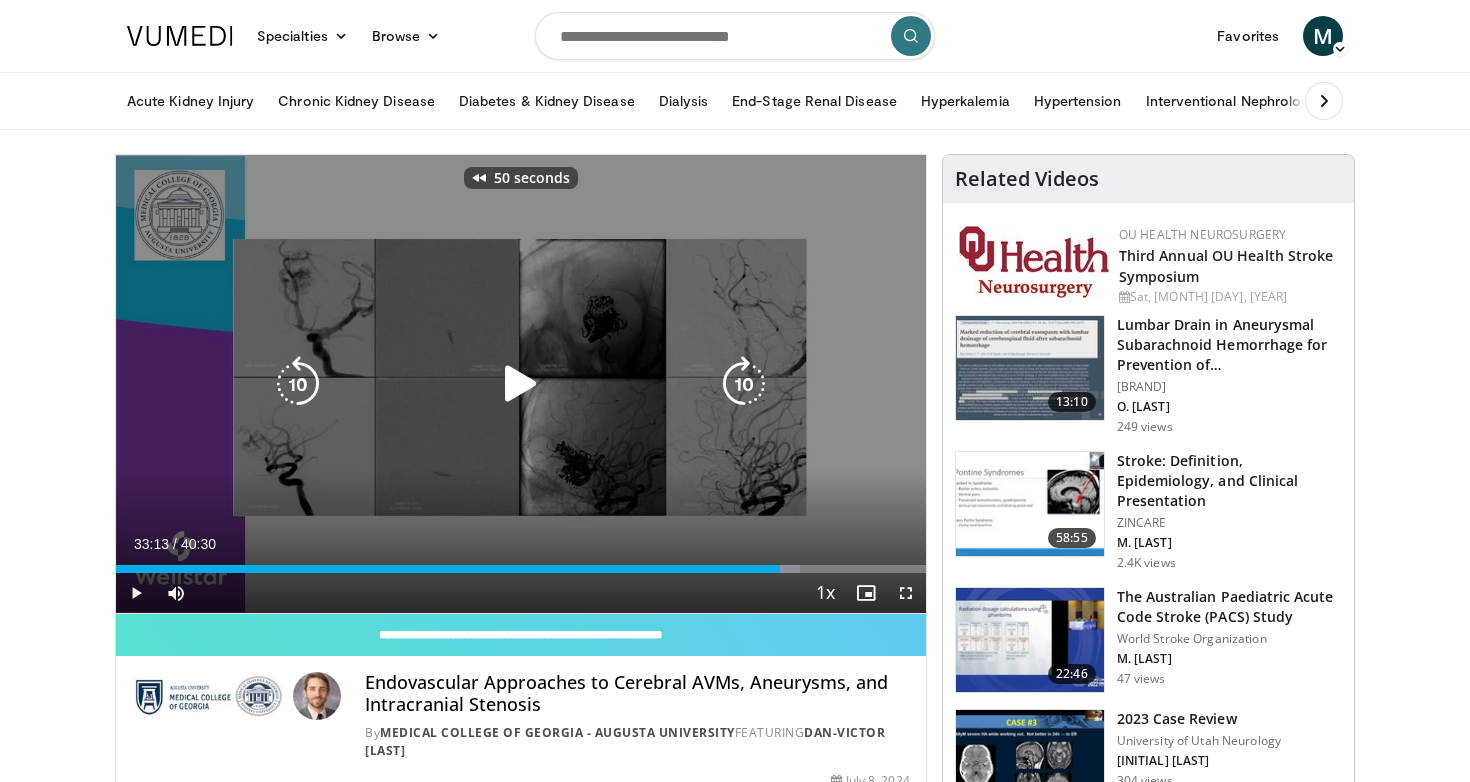 type 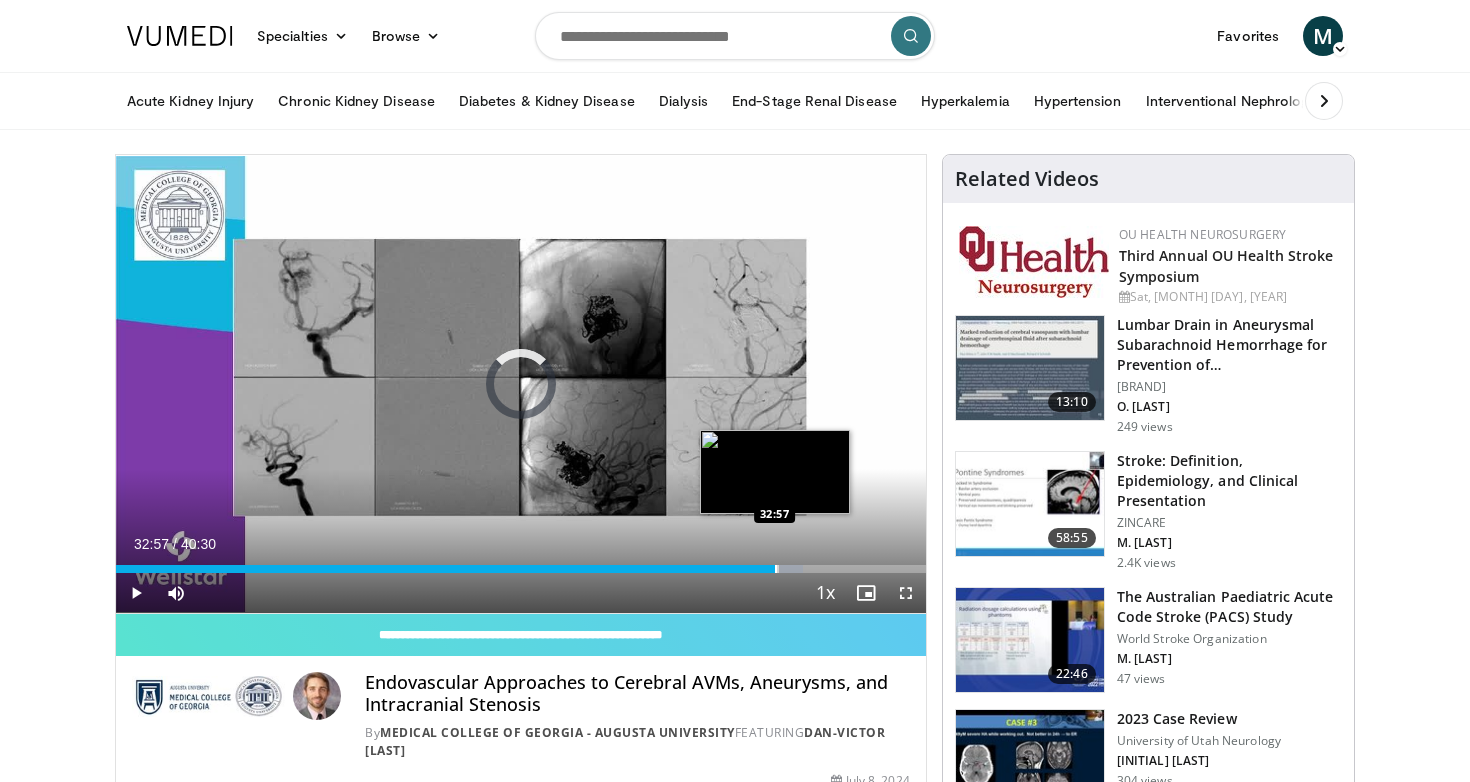 click at bounding box center [776, 569] 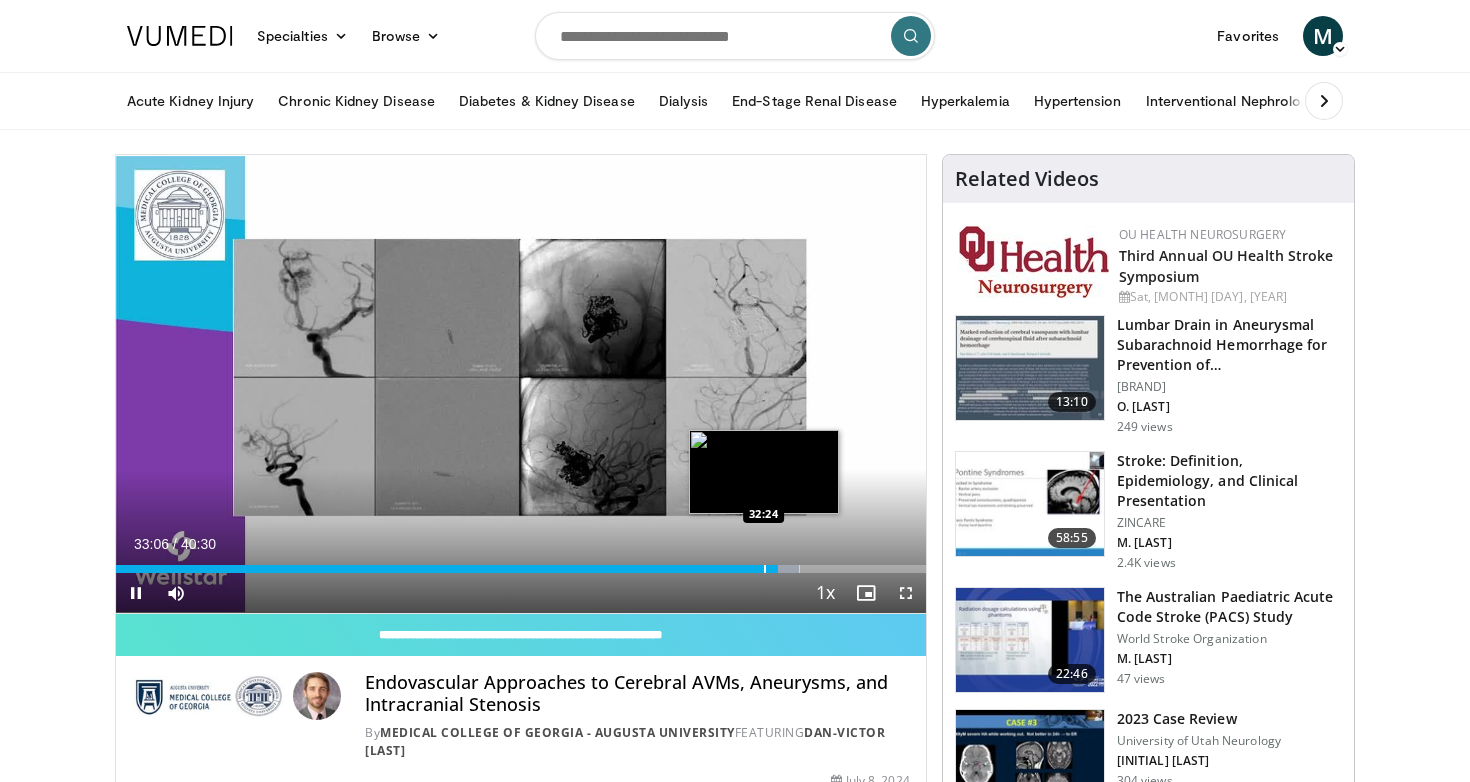 click at bounding box center (765, 569) 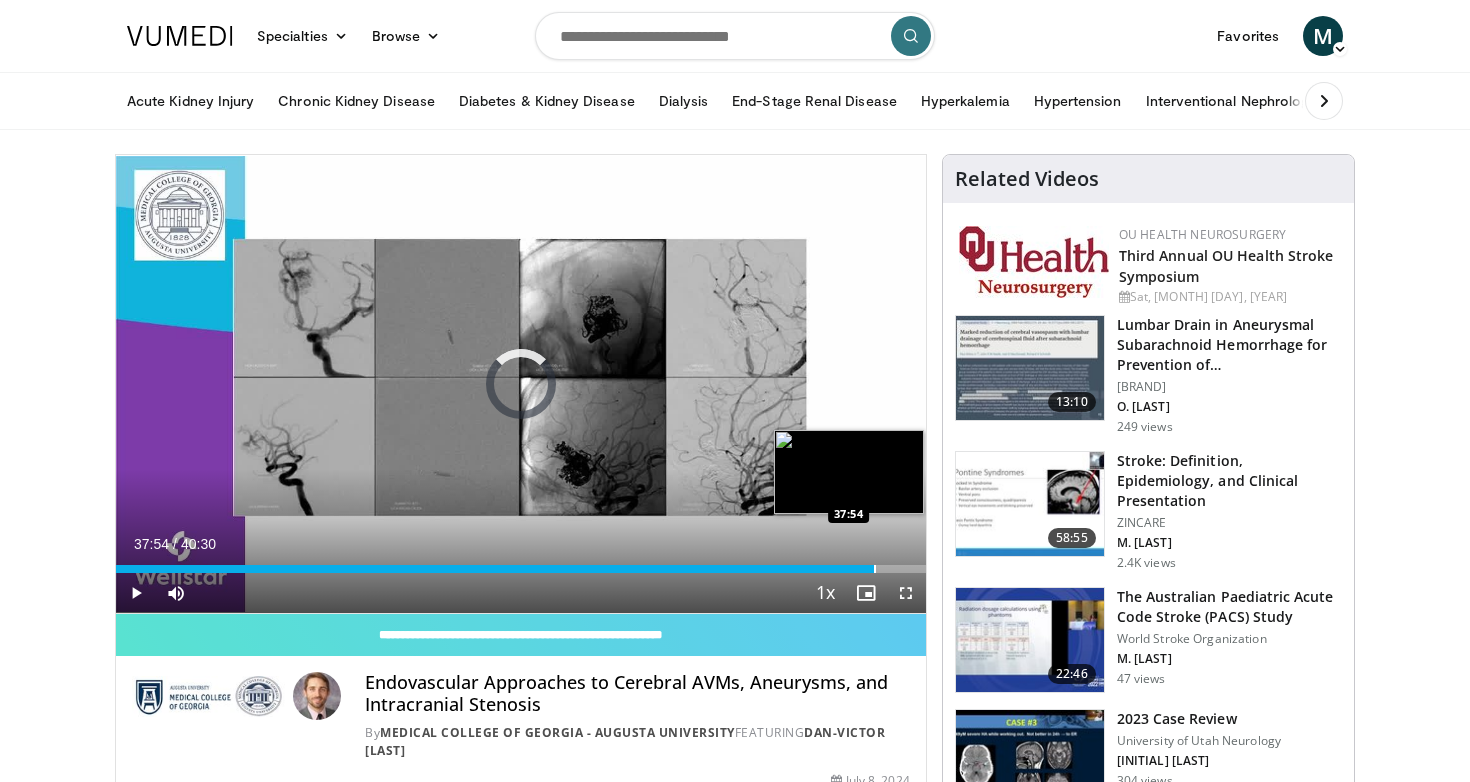 click at bounding box center [875, 569] 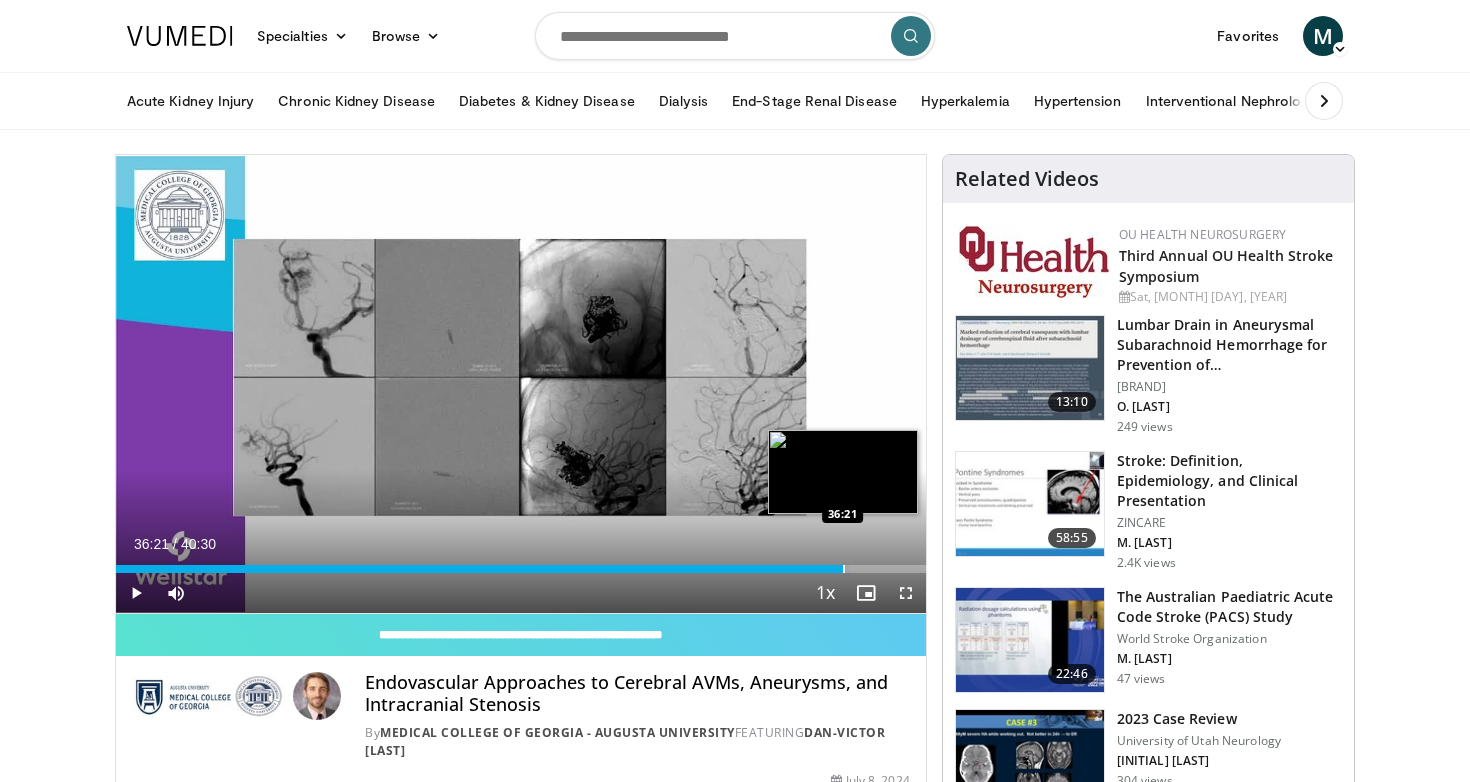 click at bounding box center [844, 569] 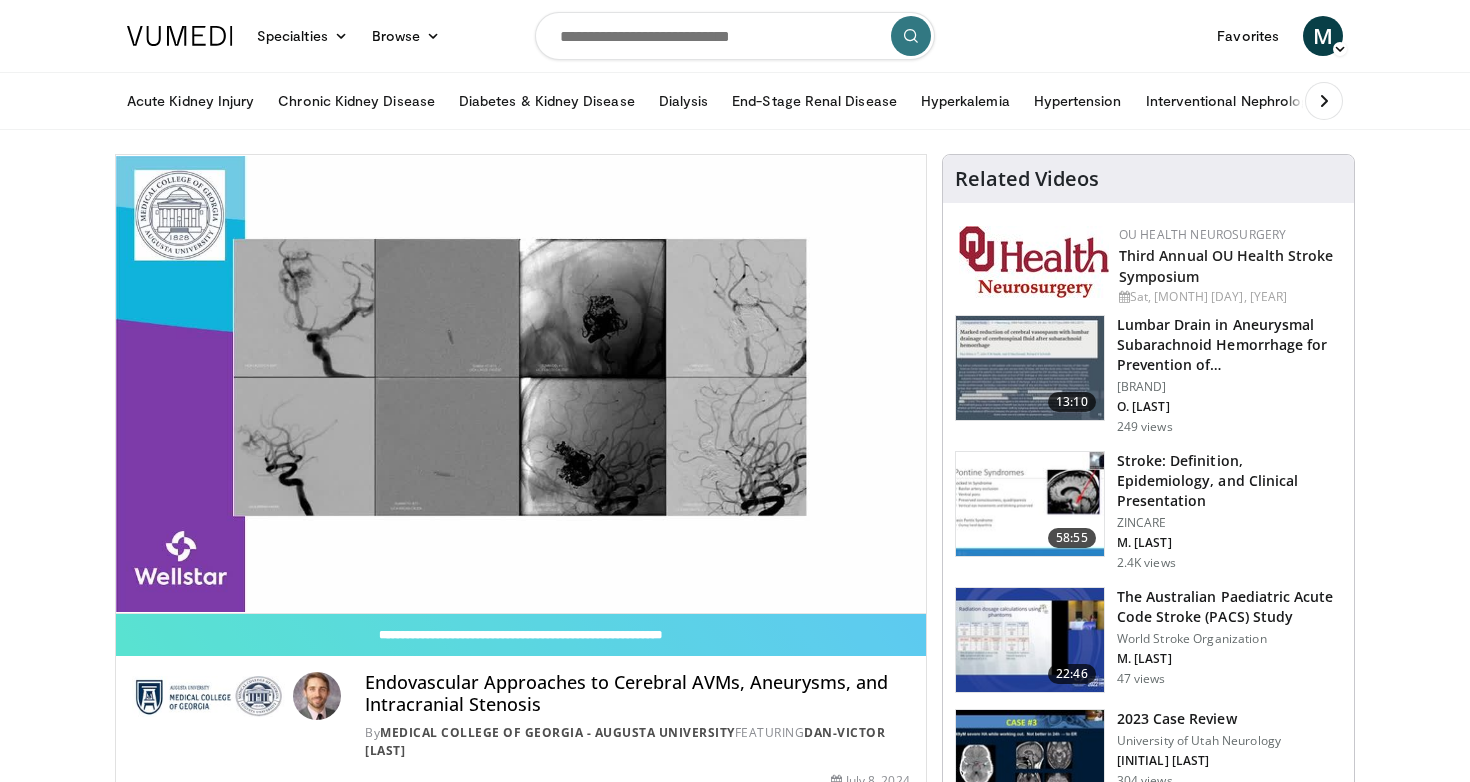 click on "**********" at bounding box center (521, 384) 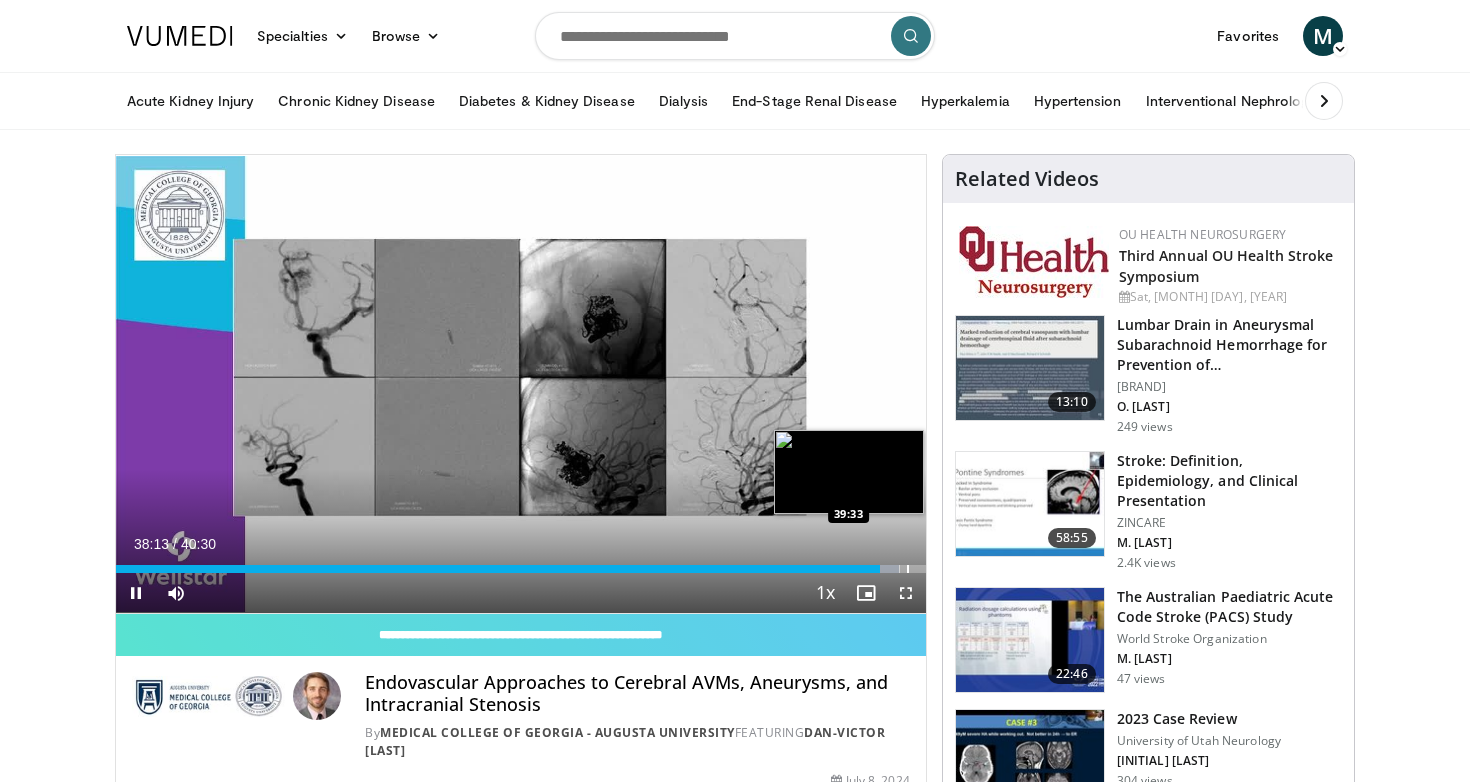 click at bounding box center (908, 569) 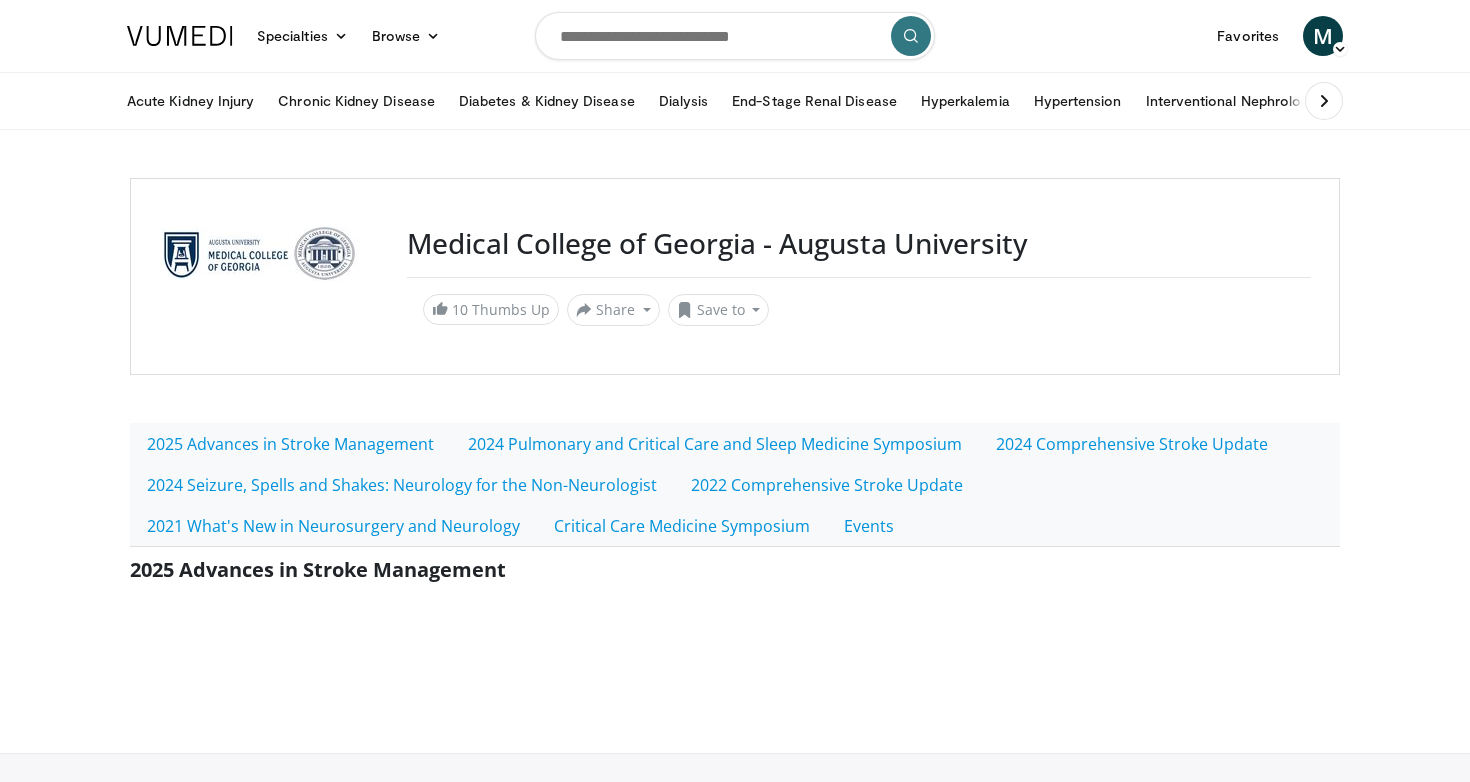 scroll, scrollTop: 0, scrollLeft: 0, axis: both 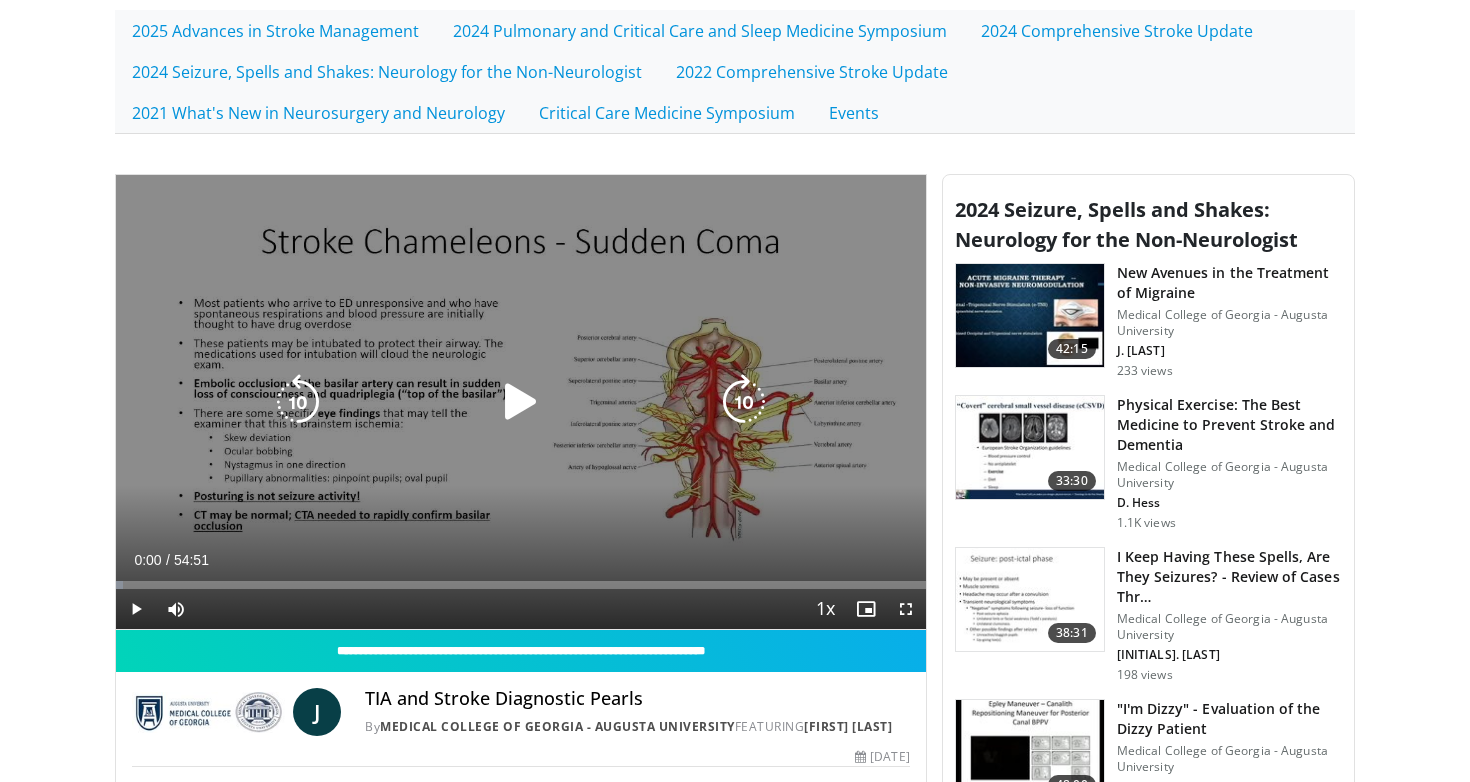 click at bounding box center (521, 402) 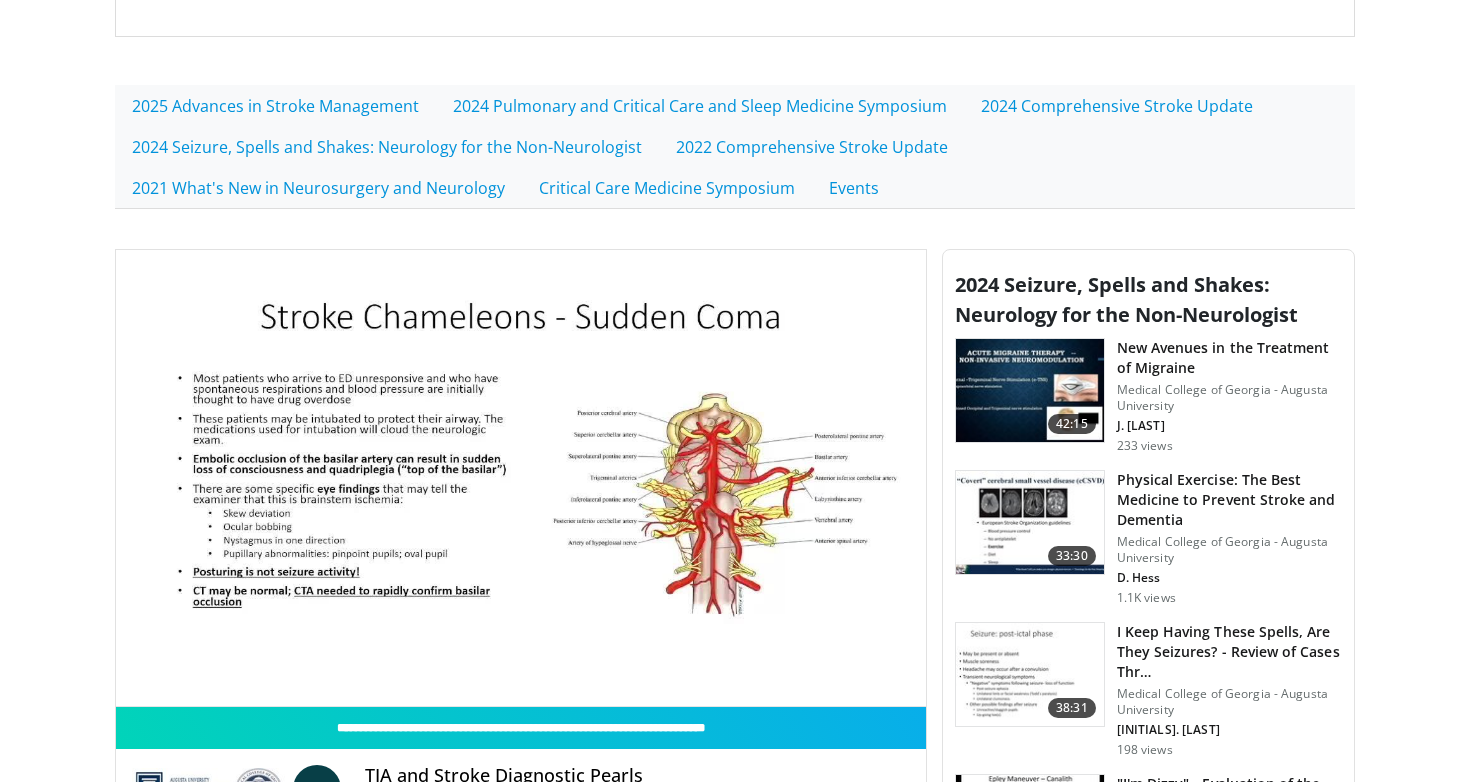 scroll, scrollTop: 380, scrollLeft: 0, axis: vertical 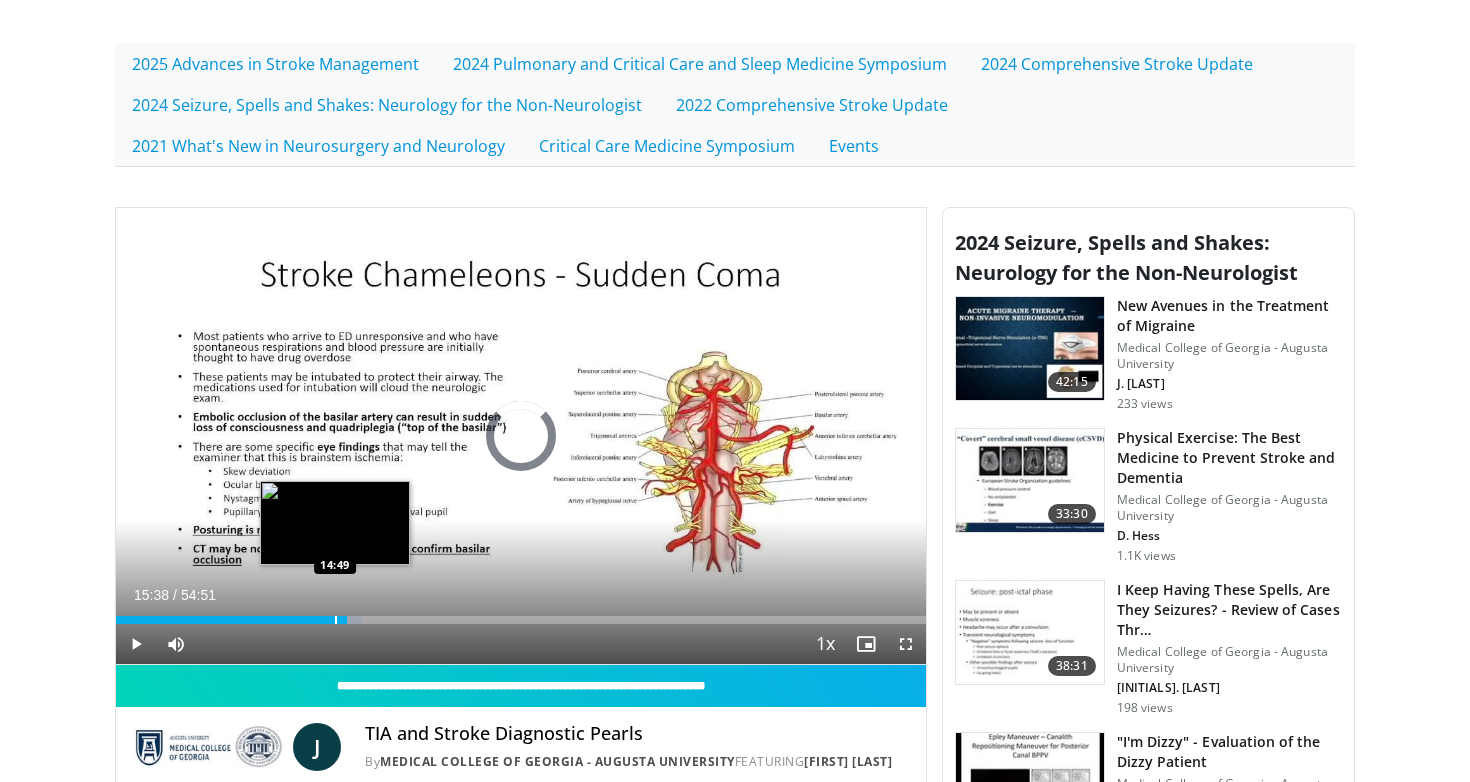 click at bounding box center [336, 620] 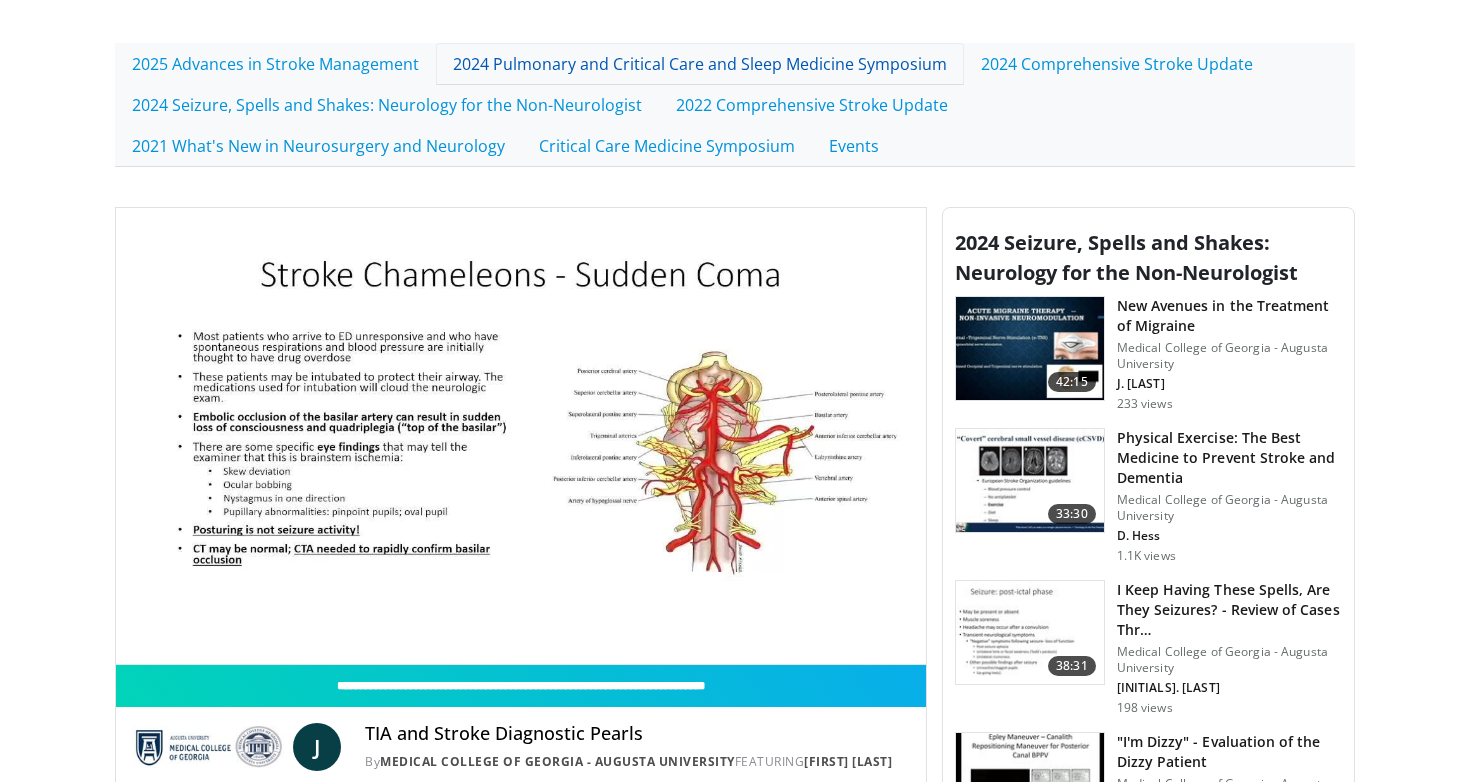 type 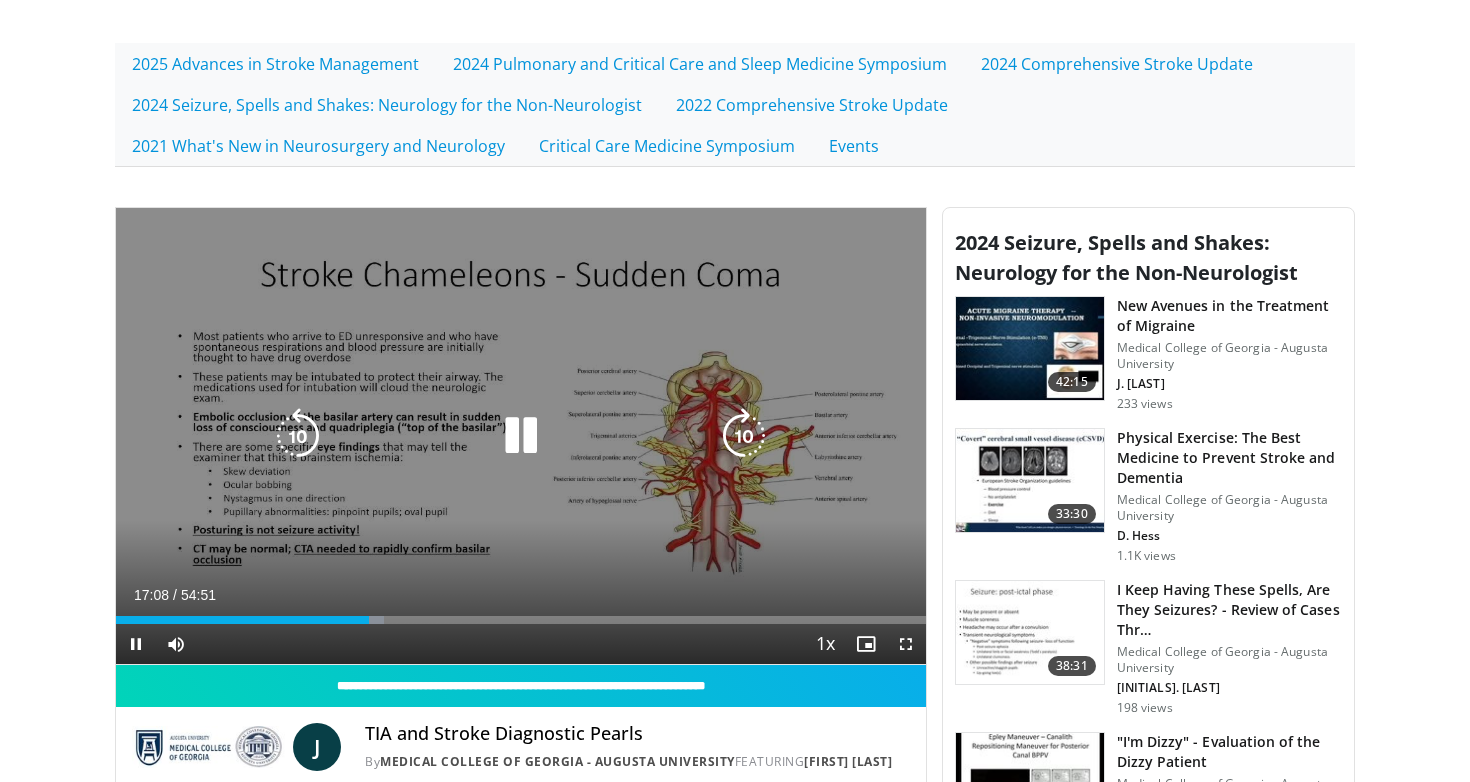 click at bounding box center (298, 436) 